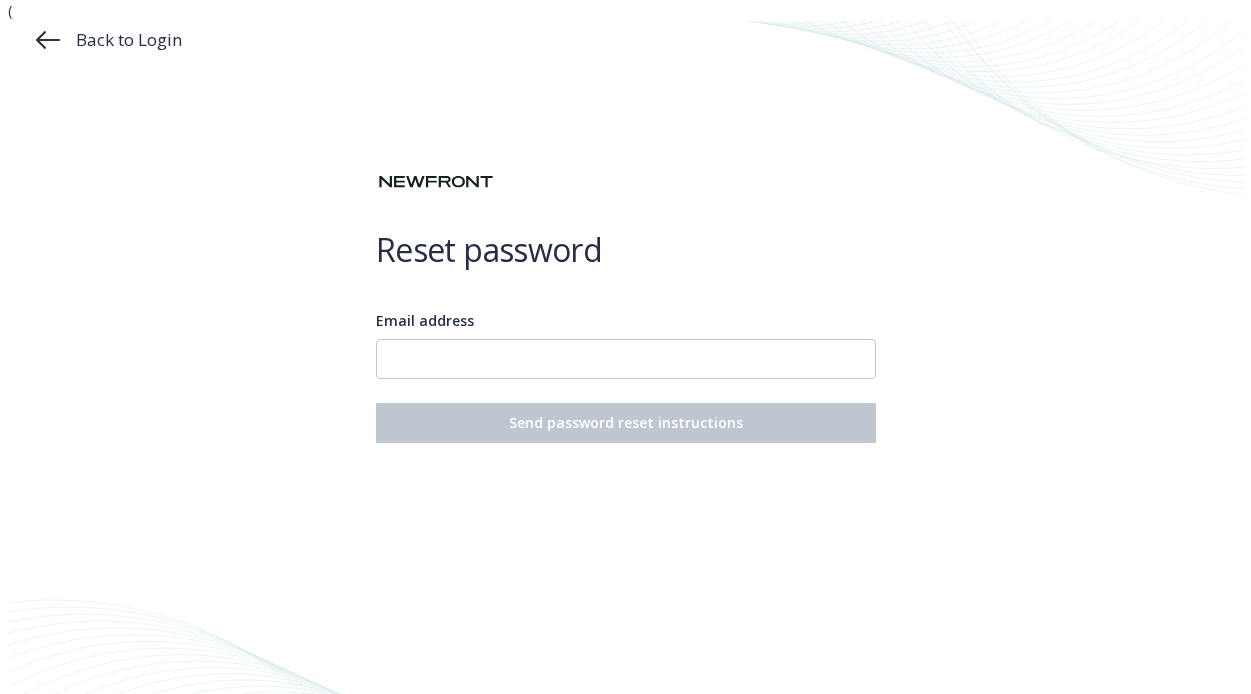 scroll, scrollTop: 0, scrollLeft: 0, axis: both 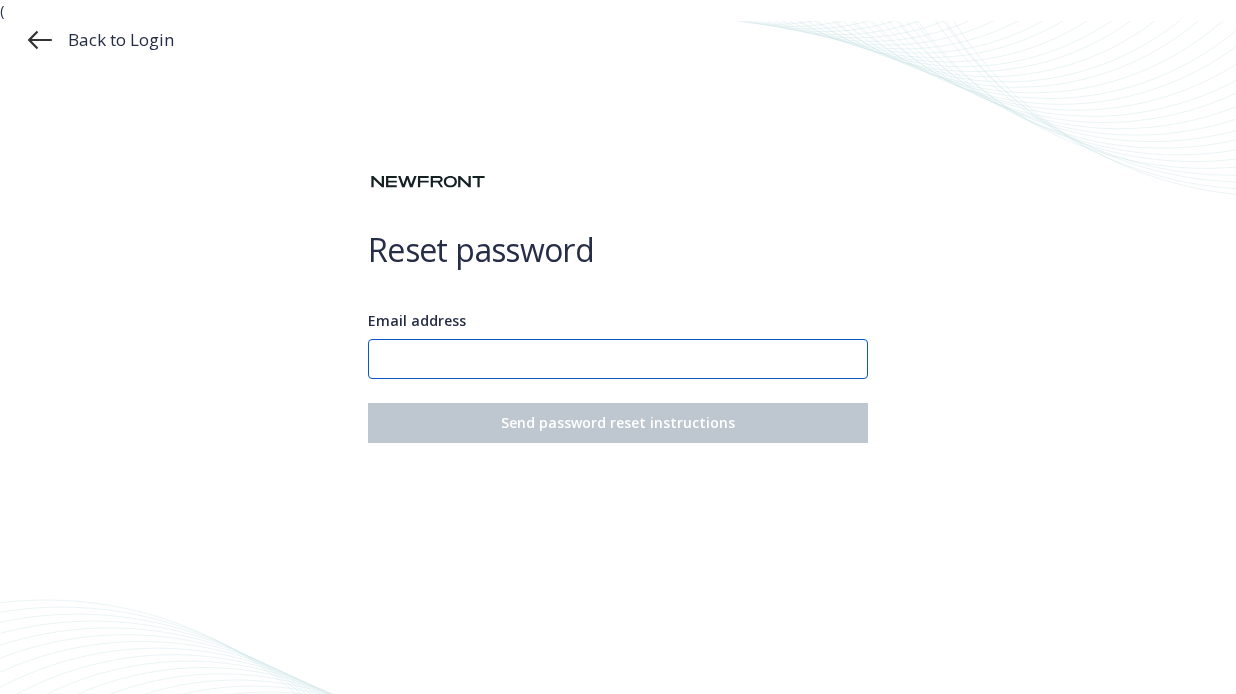click on "Email address" at bounding box center (618, 359) 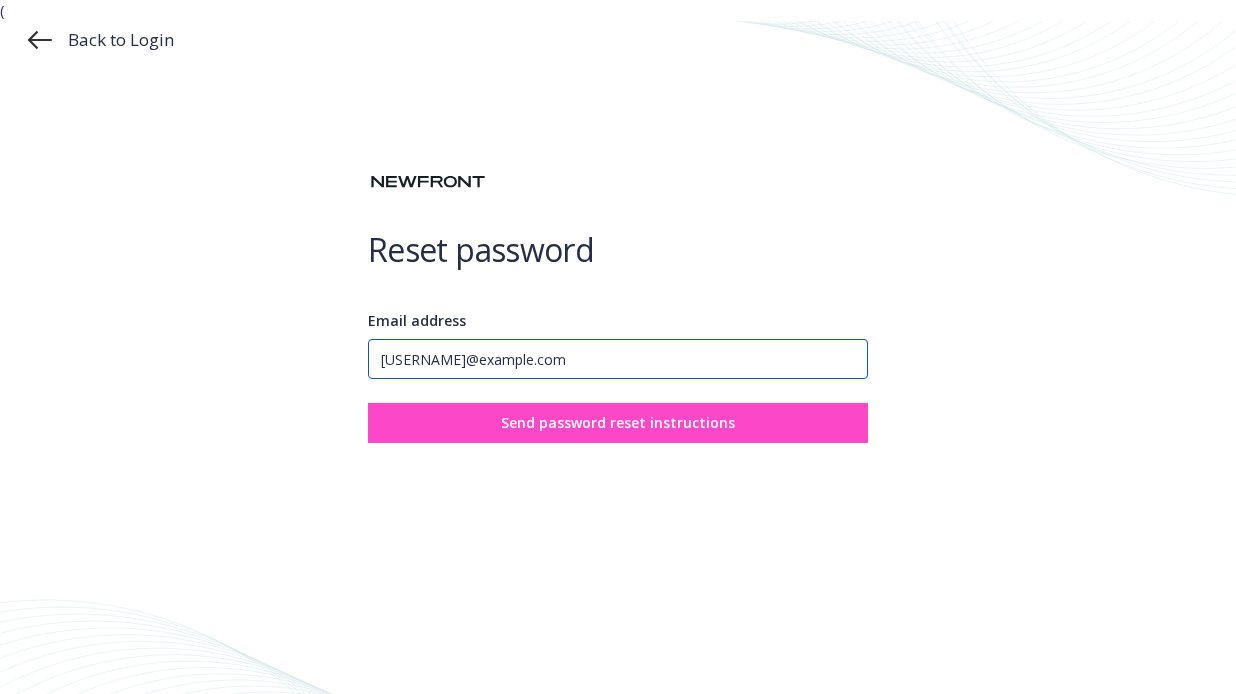 type on "[USERNAME]@example.com" 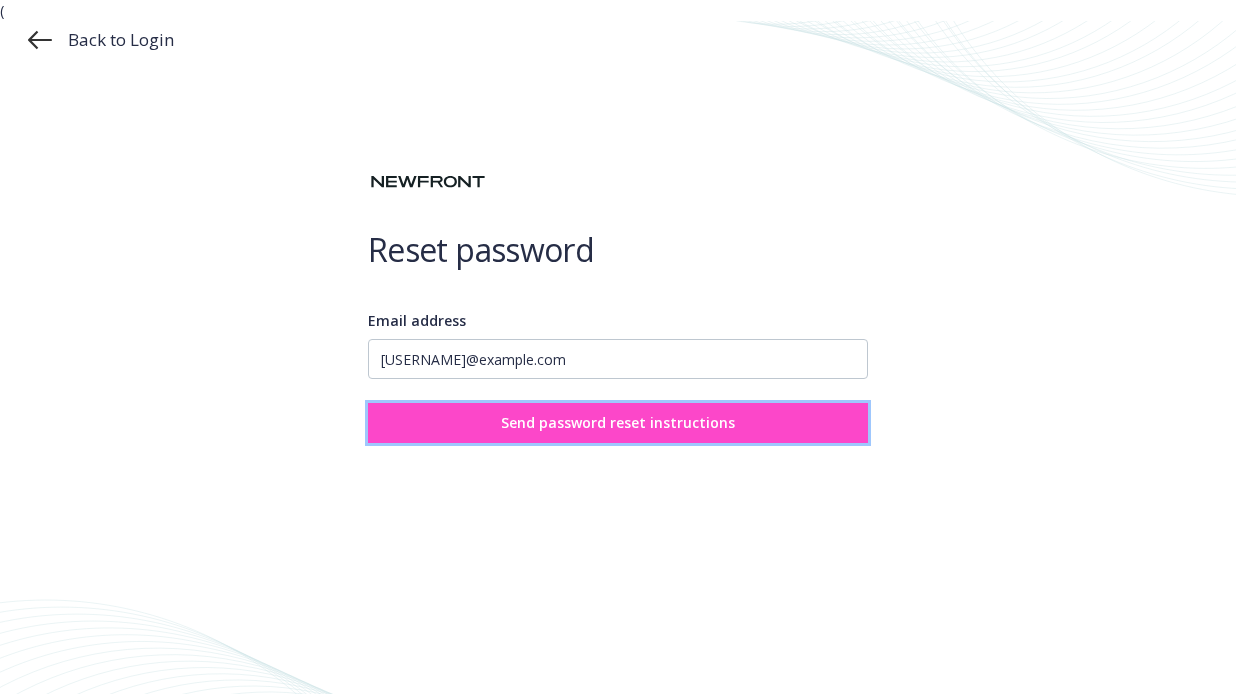 click on "Send password reset instructions" at bounding box center (618, 422) 